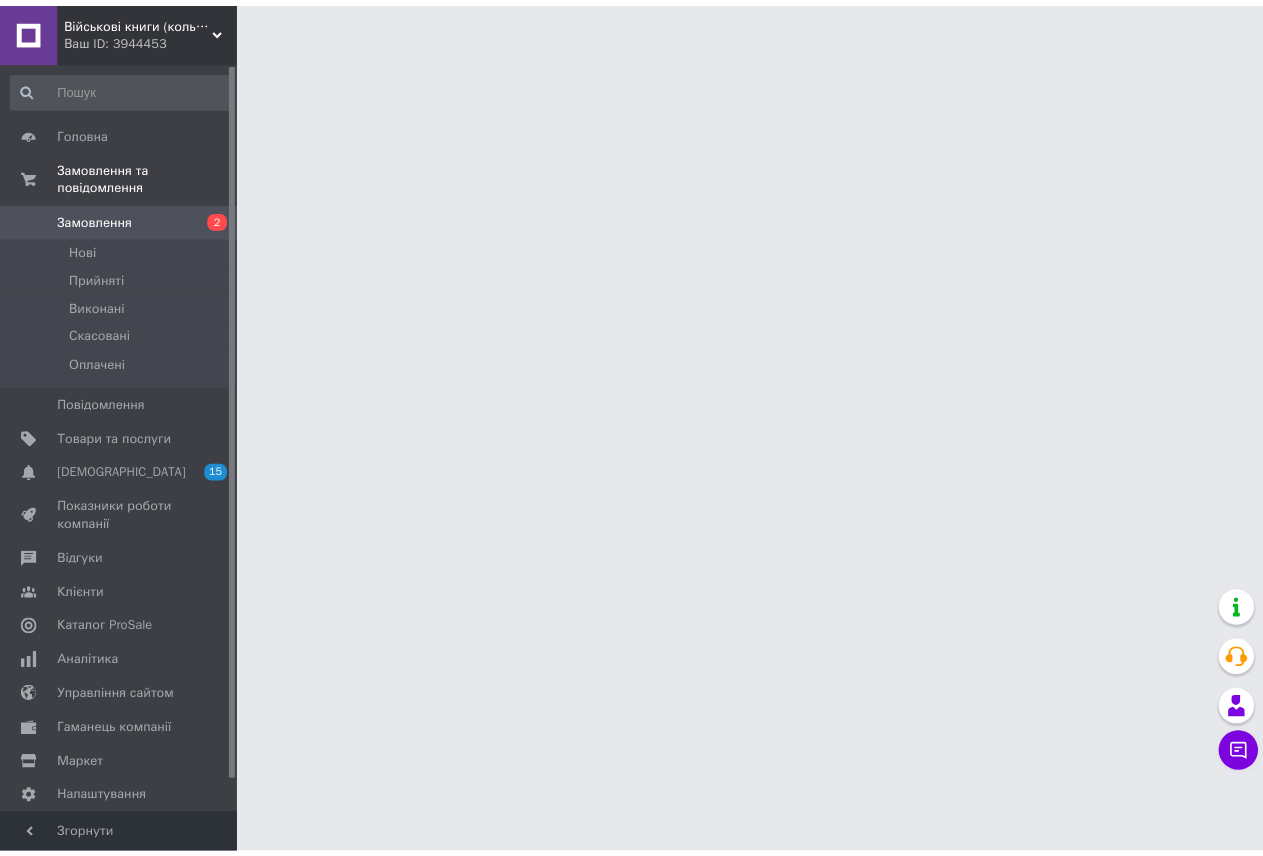 scroll, scrollTop: 0, scrollLeft: 0, axis: both 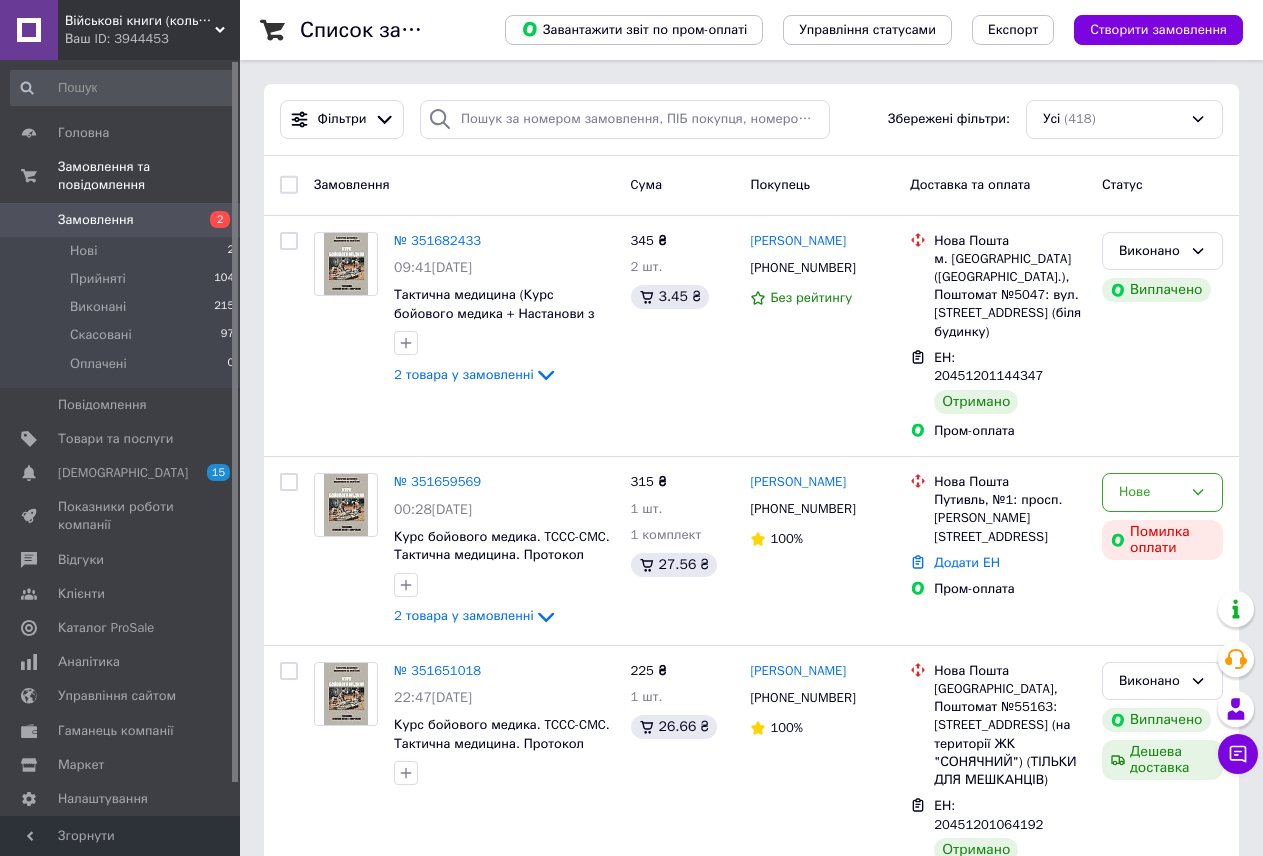 drag, startPoint x: 134, startPoint y: 19, endPoint x: 108, endPoint y: 20, distance: 26.019224 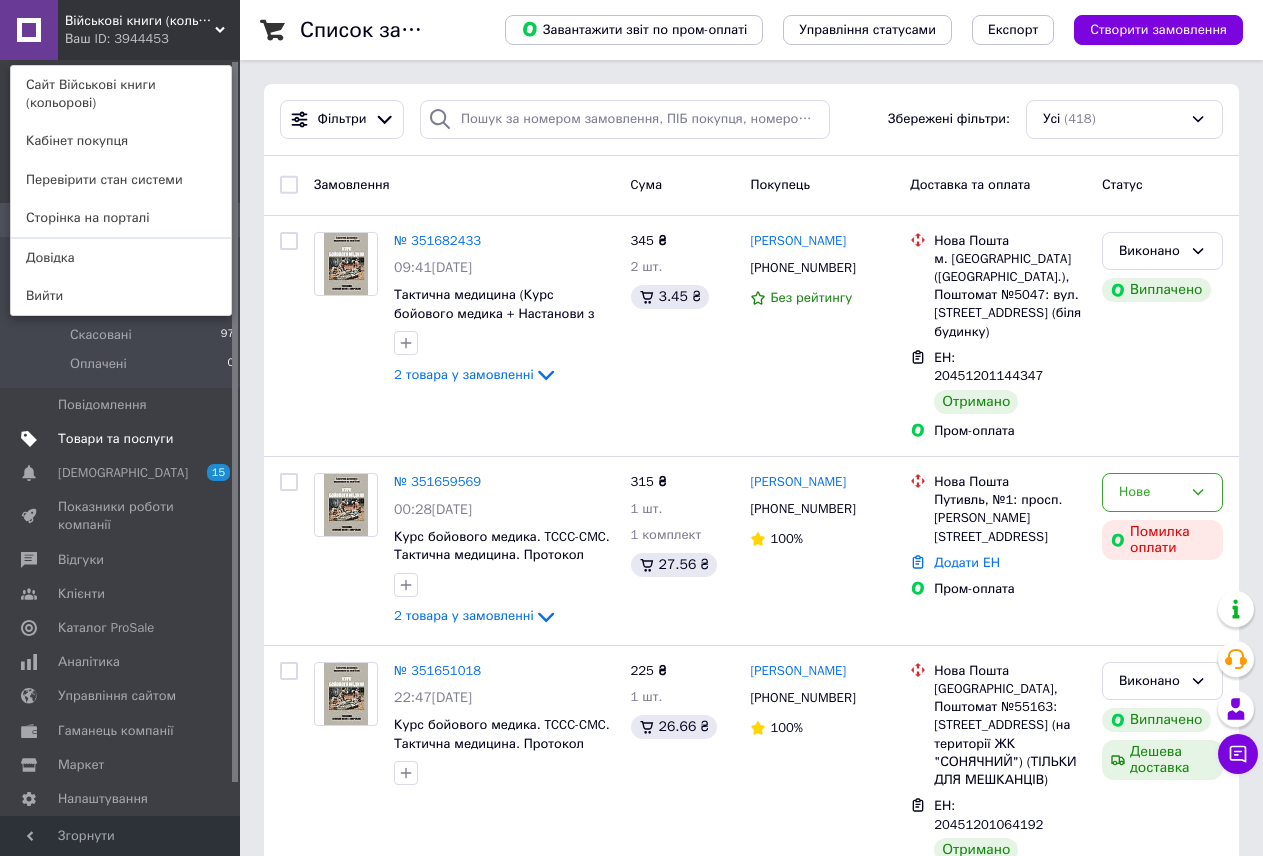 click on "Товари та послуги" at bounding box center [115, 439] 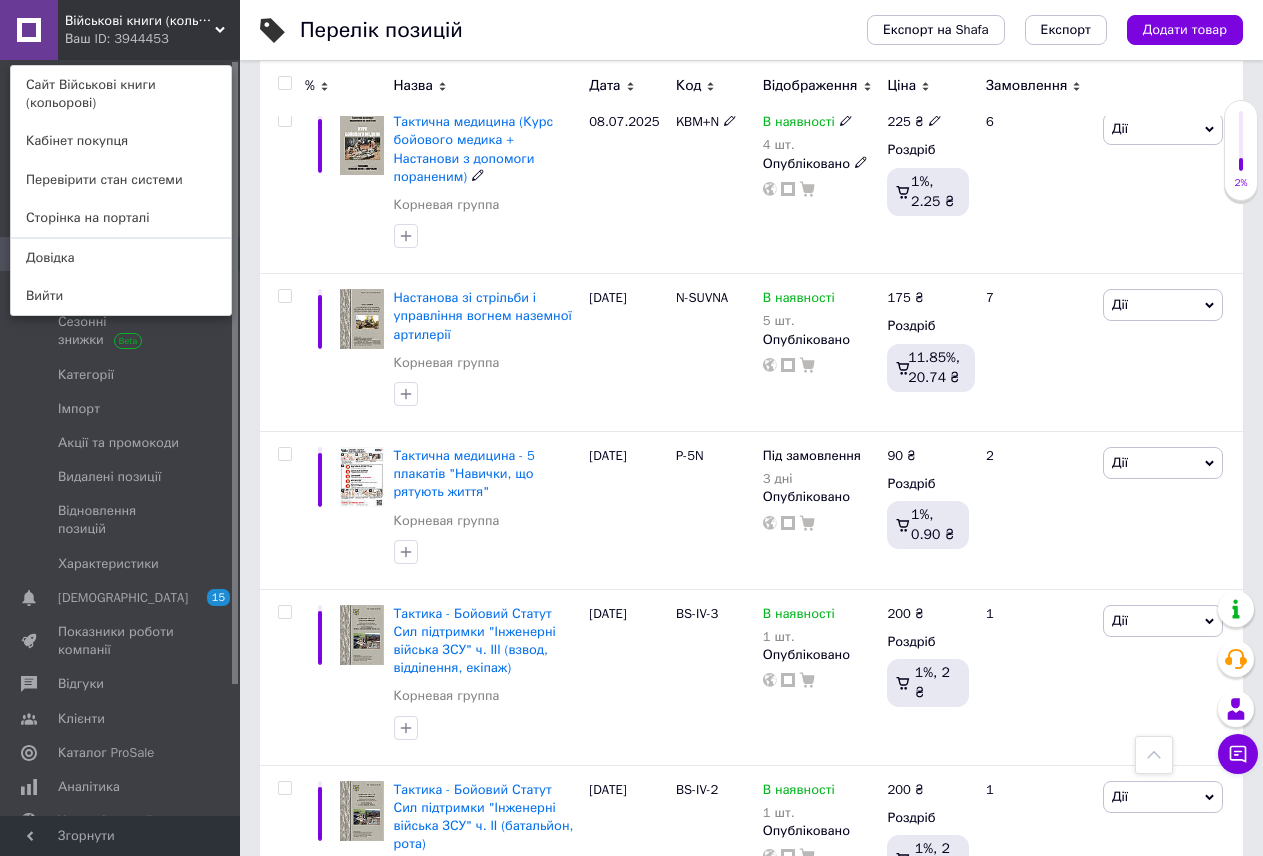 scroll, scrollTop: 1000, scrollLeft: 0, axis: vertical 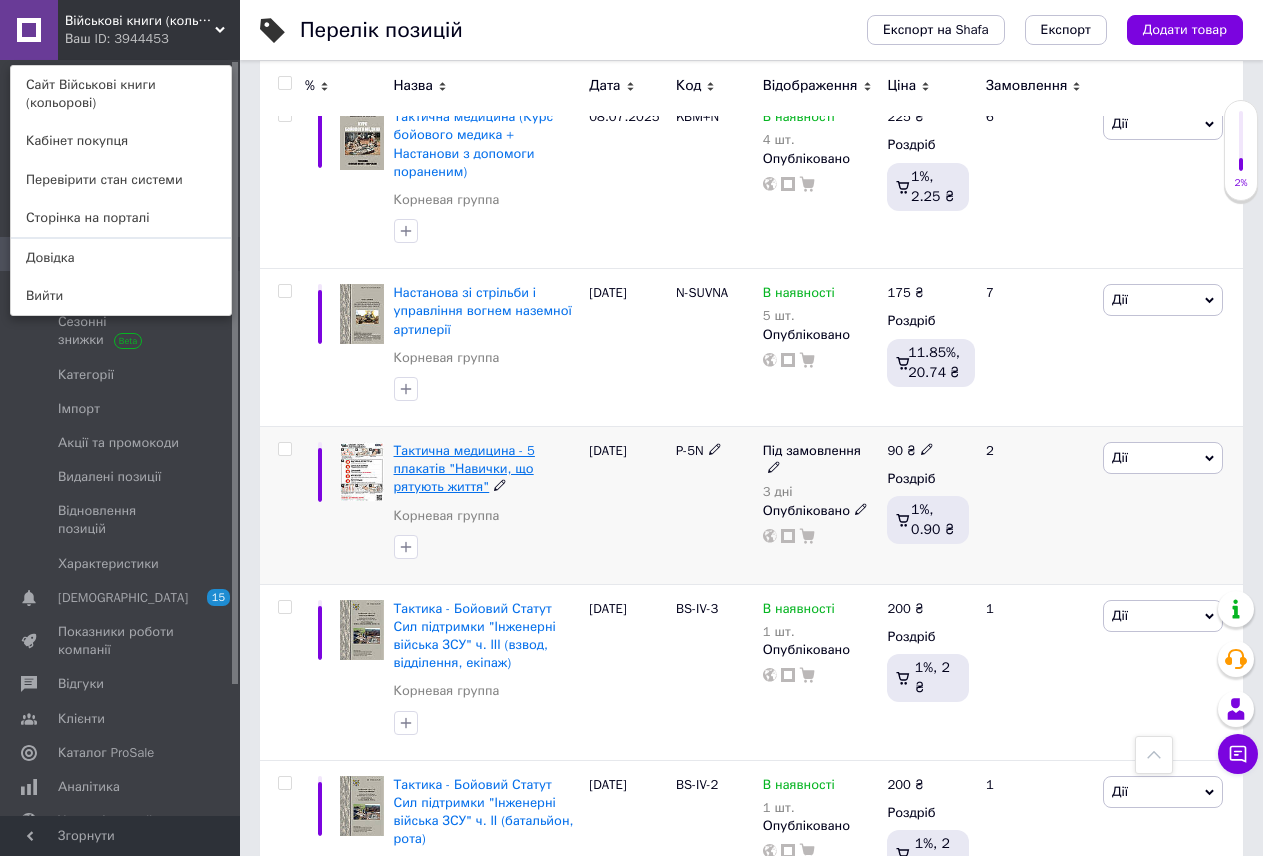 click on "Тактична медицина - 5 плакатів "Навички, що рятують життя"" at bounding box center [464, 468] 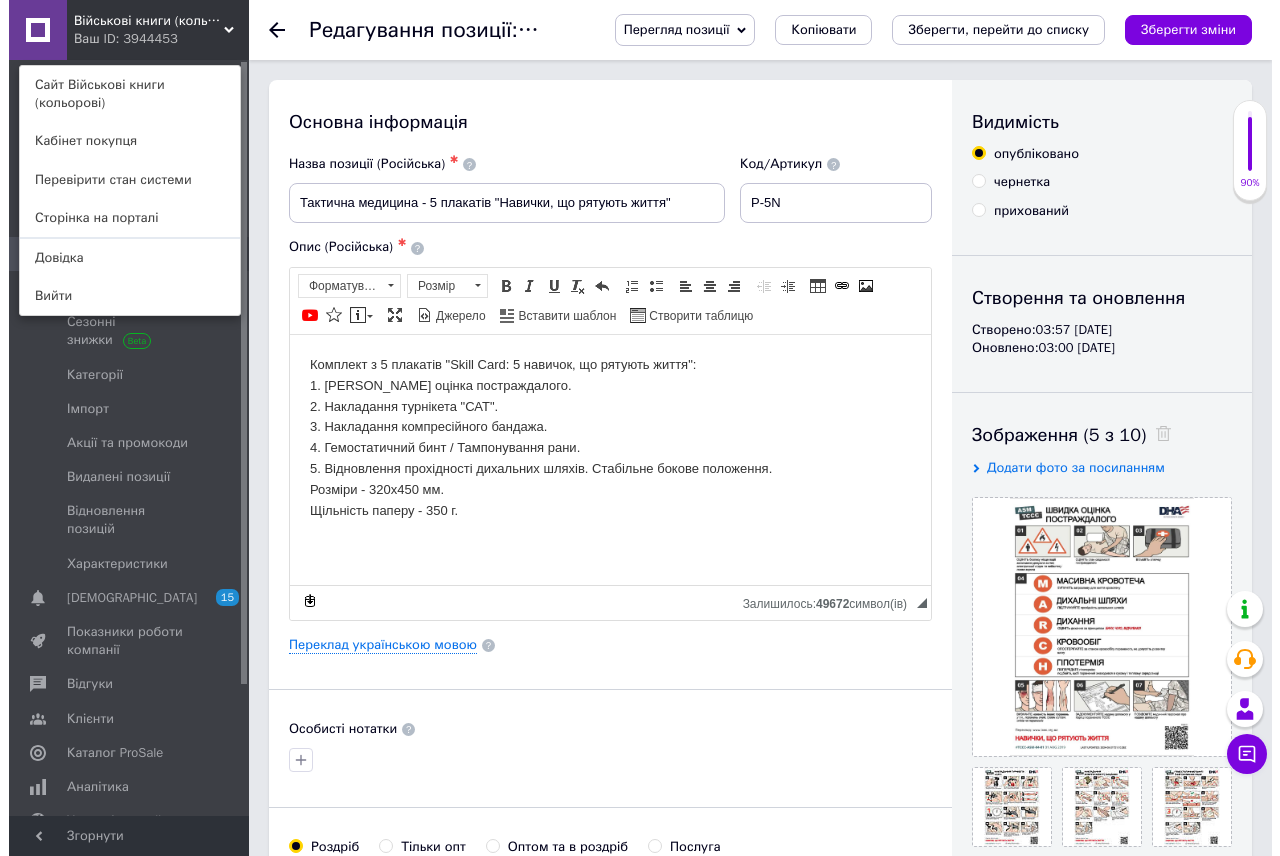 scroll, scrollTop: 0, scrollLeft: 0, axis: both 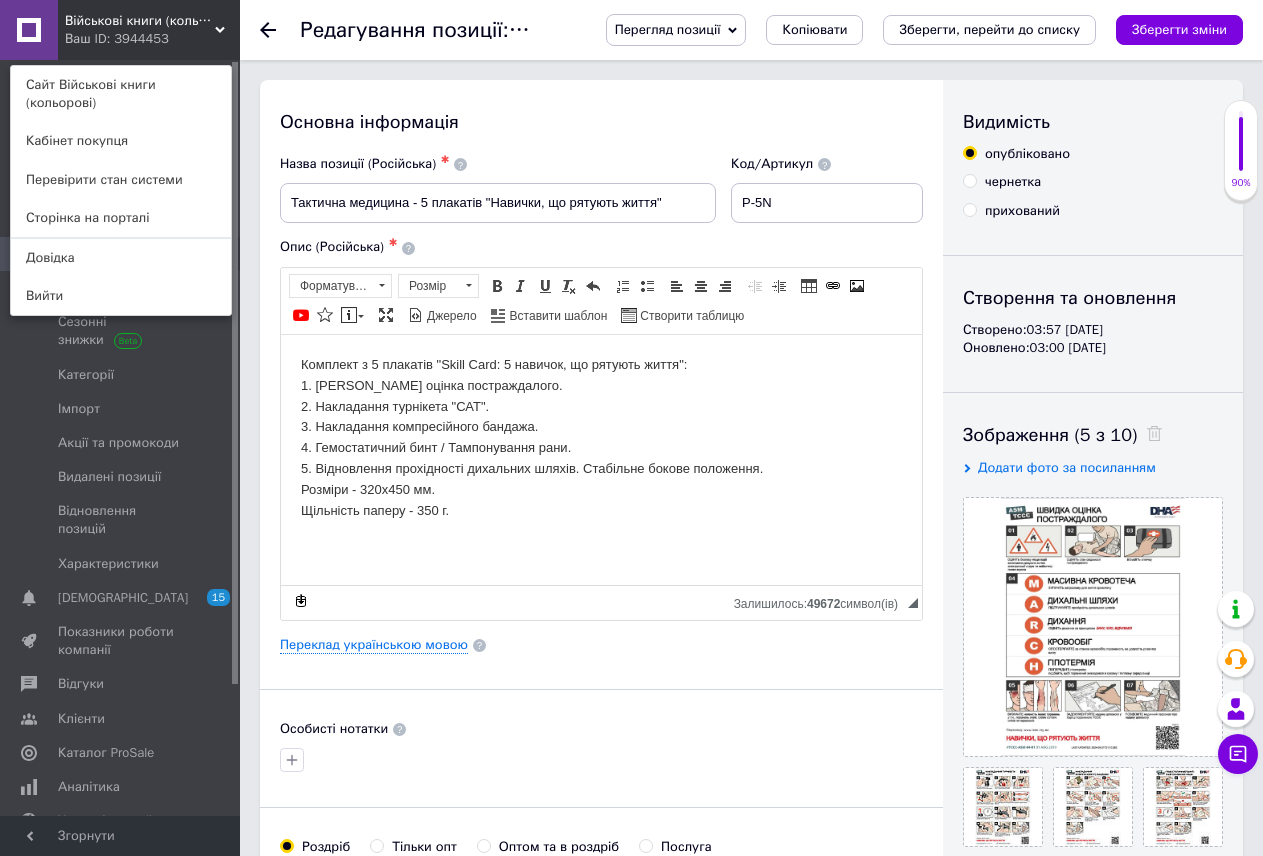 click on "Комплект з 5 плакатів "Skill Card: 5 навичок, що рятують життя": 1. [PERSON_NAME] оцінка постраждалого. 2. Накладання турнікета "САТ". 3. Накладання компресійного бандажа. 4. Гемостатичний бинт / Тампонування рани. 5. Відновлення прохідності дихальних шляхів. Стабільне бокове положення. Розміри - 320х450 мм. Щільність паперу - 350 г." at bounding box center [601, 437] 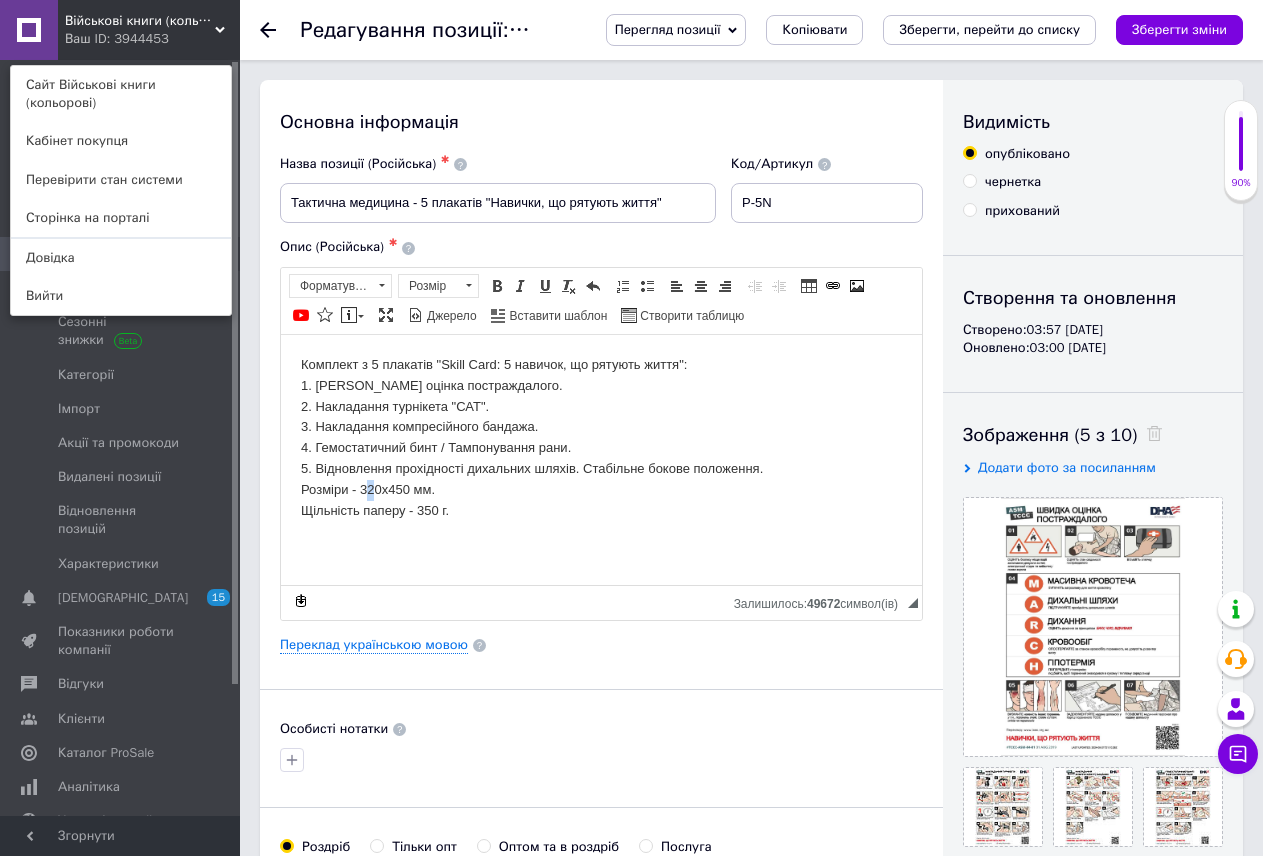 type 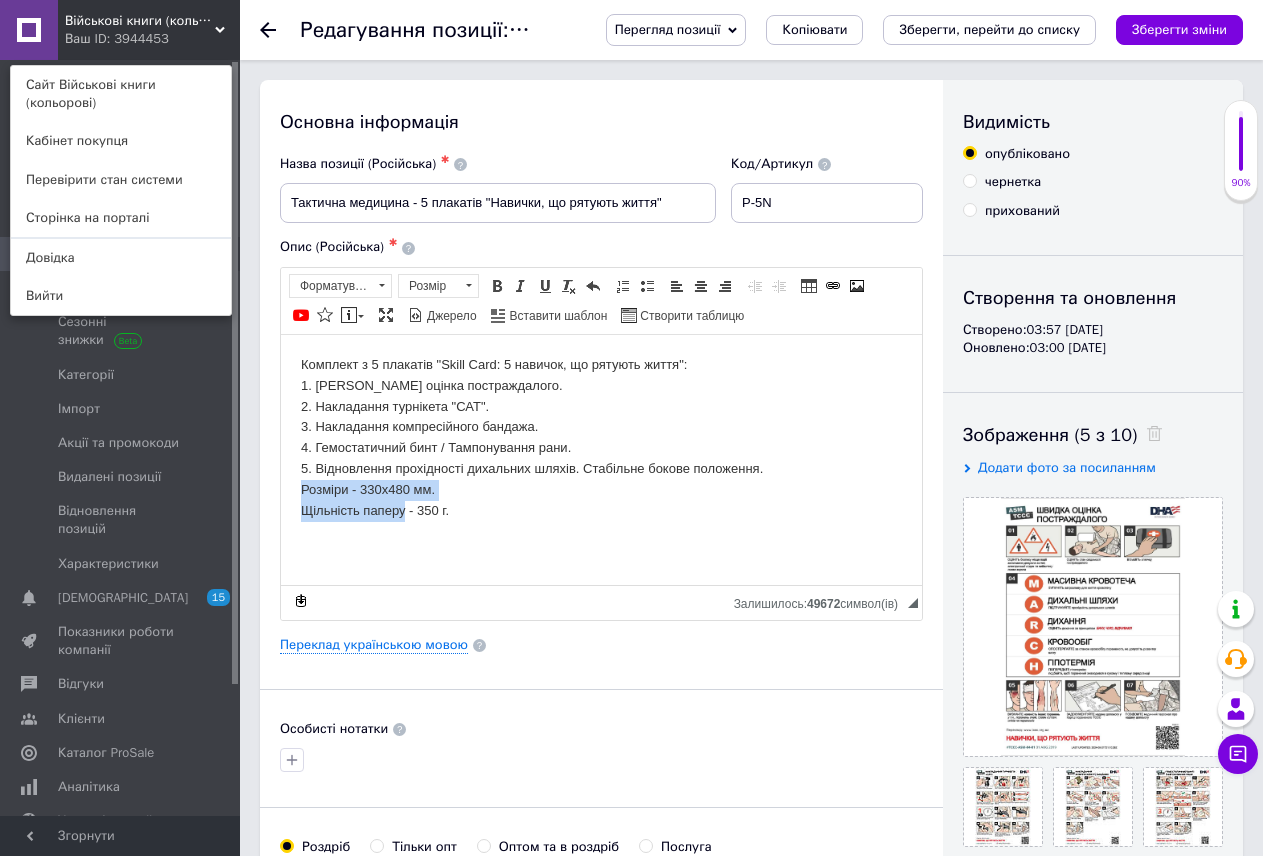 drag, startPoint x: 403, startPoint y: 508, endPoint x: 529, endPoint y: 833, distance: 348.56995 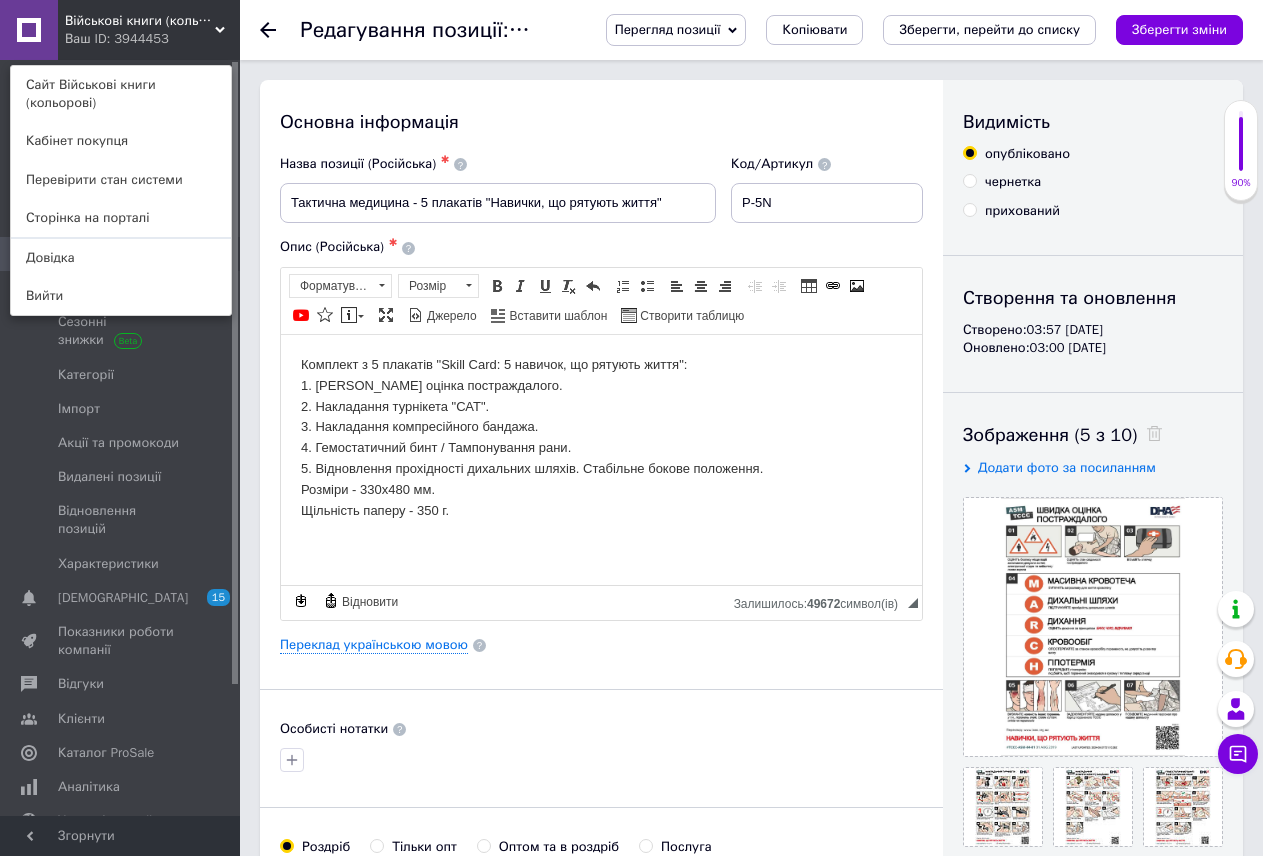 click on "Комплект з 5 плакатів "Skill Card: 5 навичок, що рятують життя": 1. [PERSON_NAME] оцінка постраждалого. 2. Накладання турнікета "САТ". 3. Накладання компресійного бандажа. 4. Гемостатичний бинт / Тампонування рани. 5. Відновлення прохідності дихальних шляхів. Стабільне бокове положення. Розміри - 330х480 мм. Щільність паперу - 350 г." at bounding box center [601, 437] 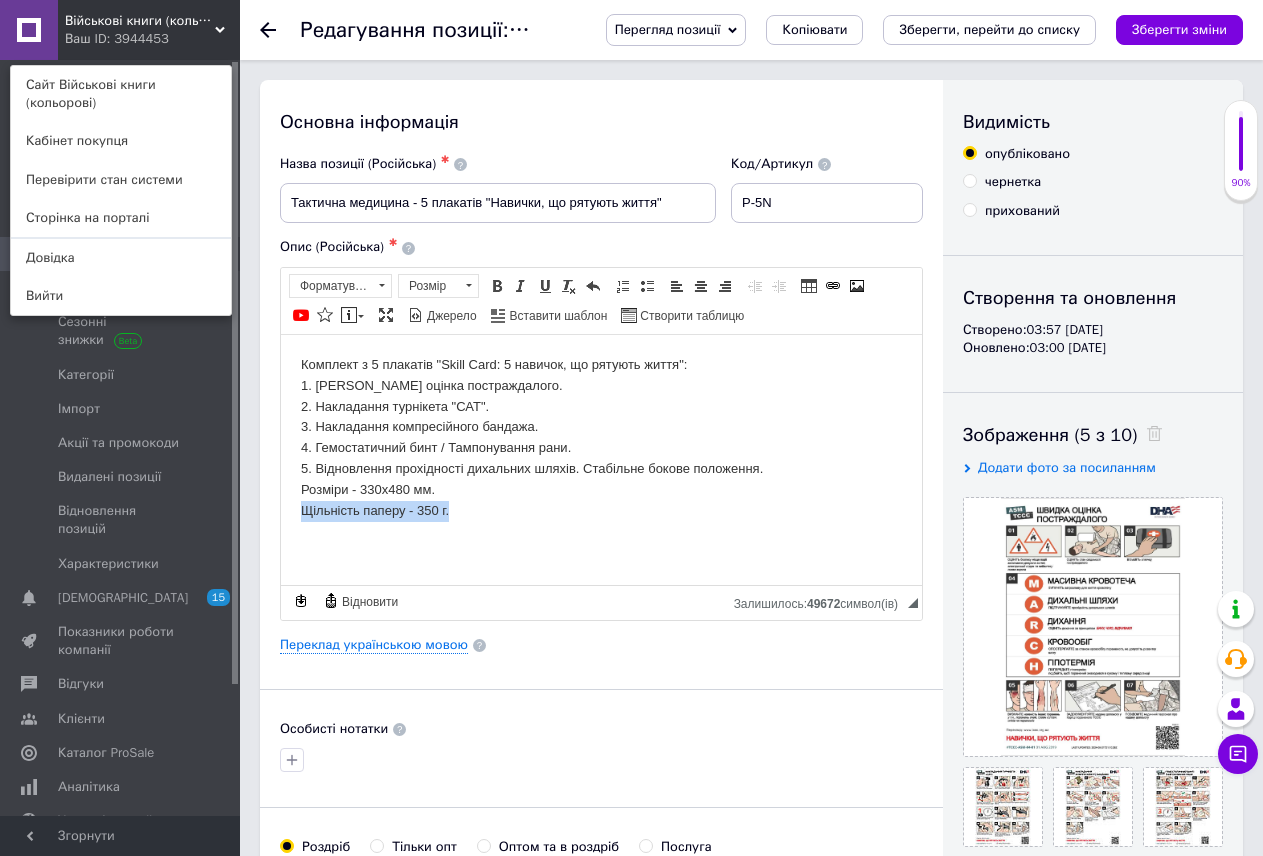drag, startPoint x: 462, startPoint y: 506, endPoint x: 559, endPoint y: 835, distance: 343.00146 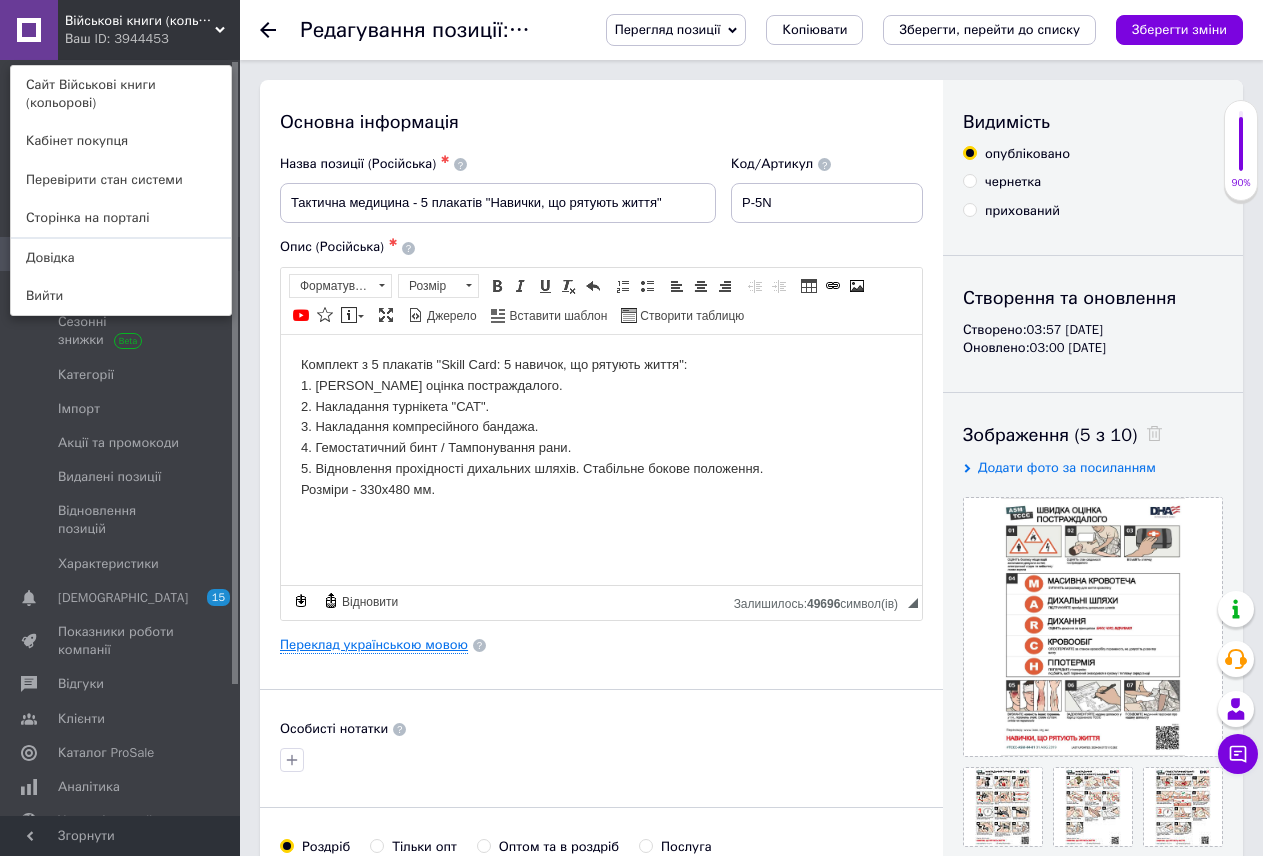 click on "Переклад українською мовою" at bounding box center (374, 645) 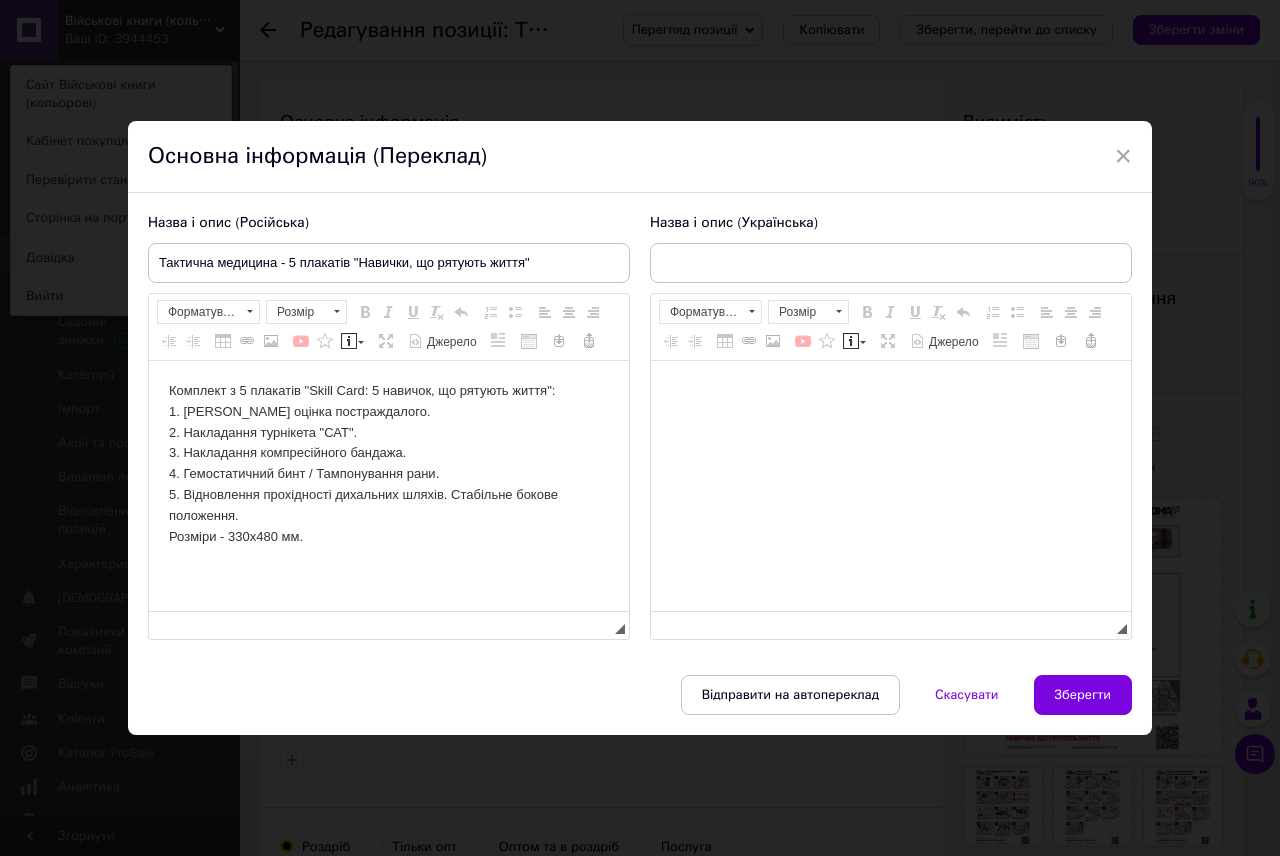scroll, scrollTop: 0, scrollLeft: 0, axis: both 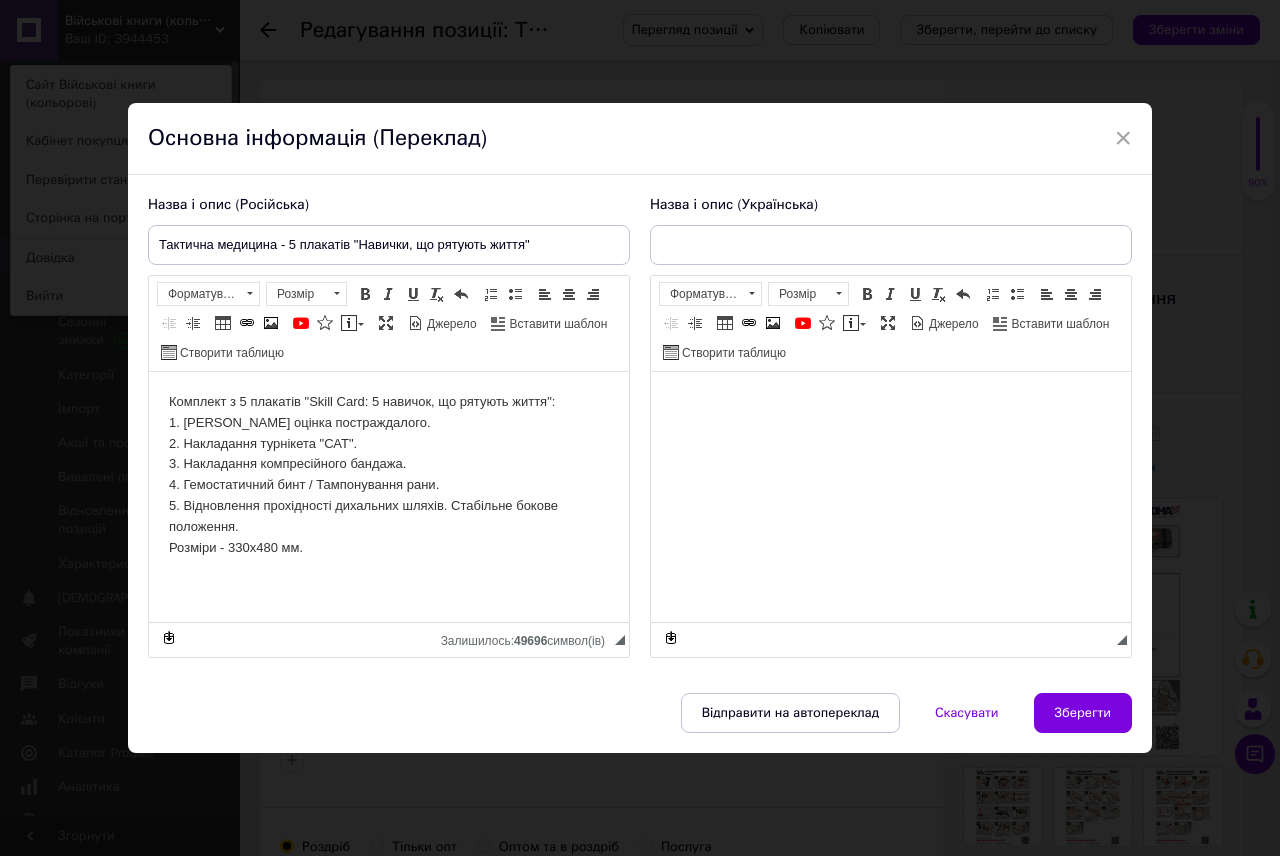 type on "Тактична медицина - 5 плакатів "Навички, що рятують життя"" 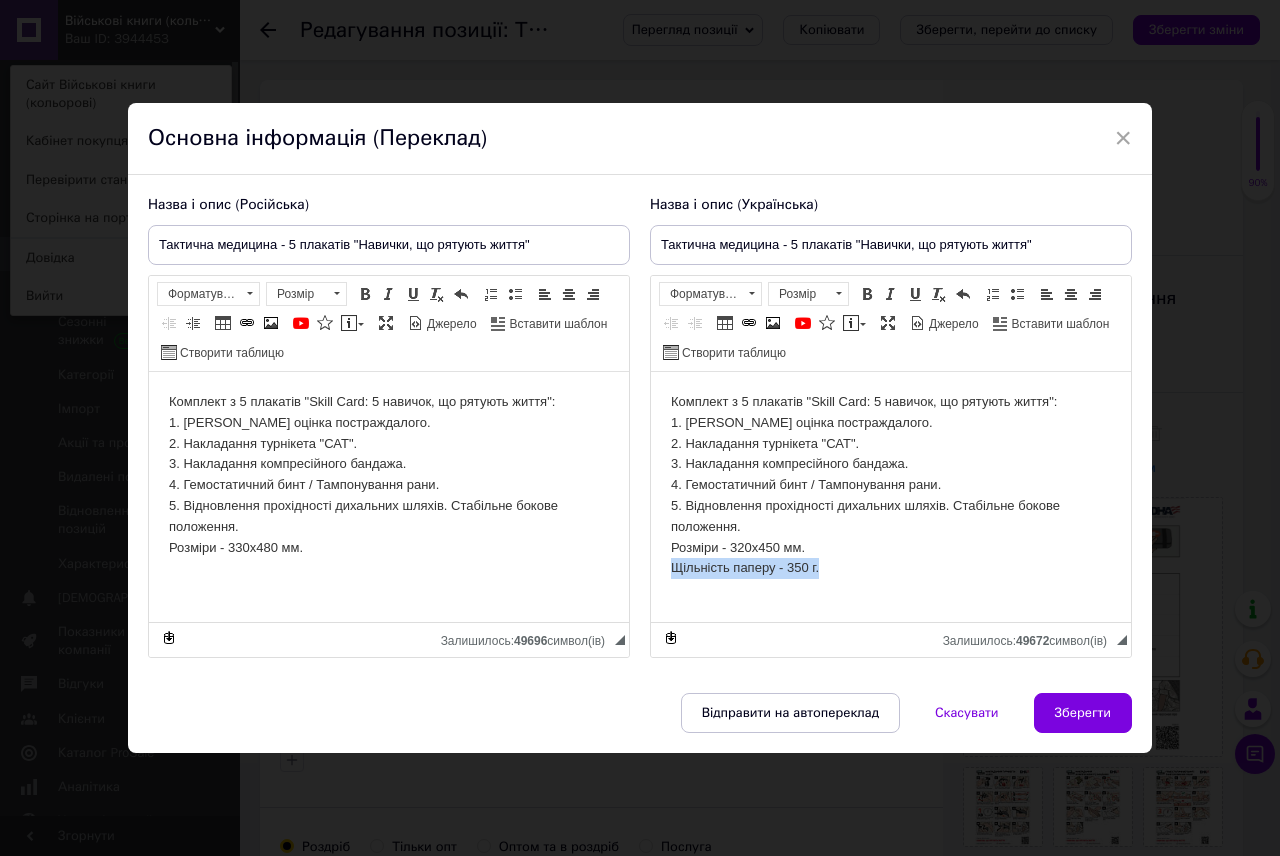 drag, startPoint x: 832, startPoint y: 568, endPoint x: 1115, endPoint y: 569, distance: 283.00177 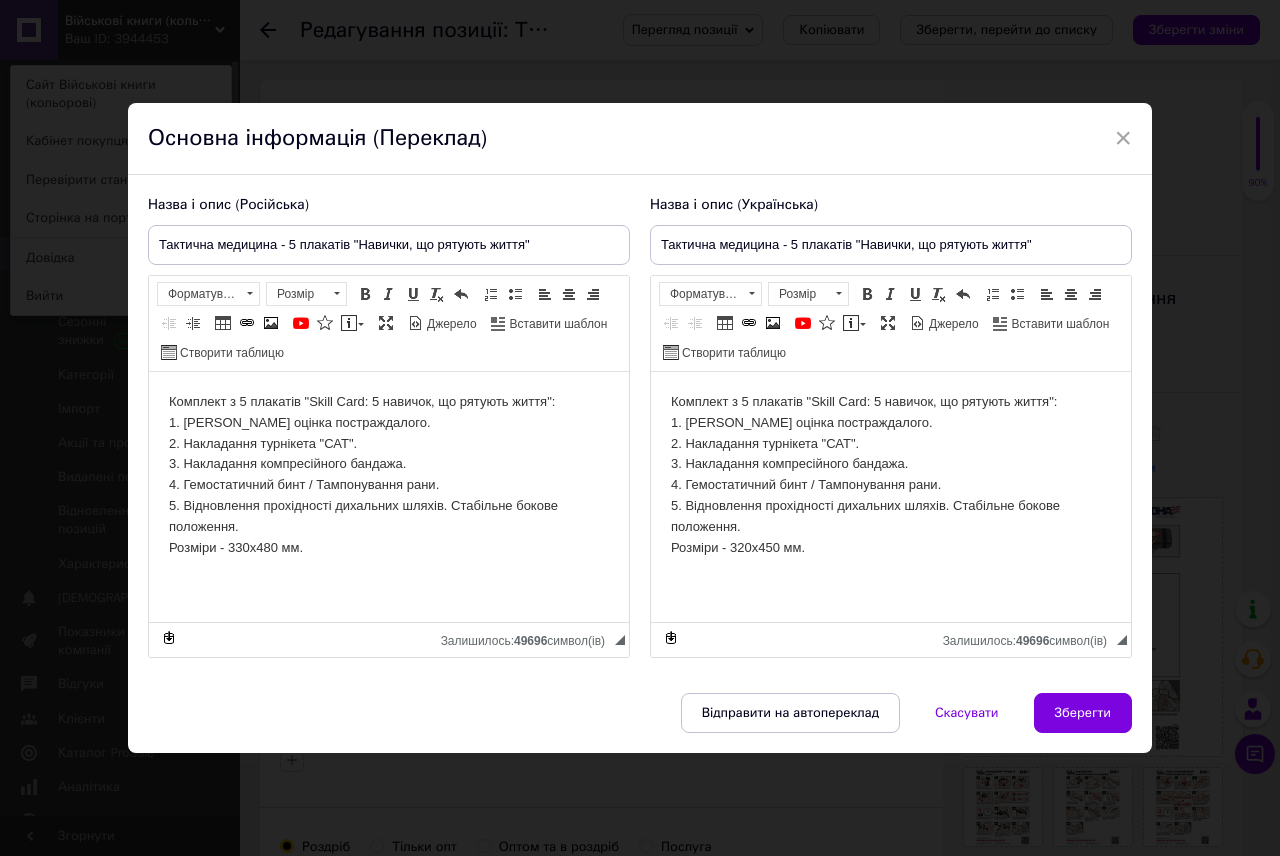 click on "Комплект з 5 плакатів "Skill Card: 5 навичок, що рятують життя": 1. [PERSON_NAME] оцінка постраждалого. 2. Накладання турнікета "САТ". 3. Накладання компресійного бандажа. 4. Гемостатичний бинт / Тампонування рани. 5. Відновлення прохідності дихальних шляхів. Стабільне бокове положення. Розміри - 320х450 мм." at bounding box center [891, 484] 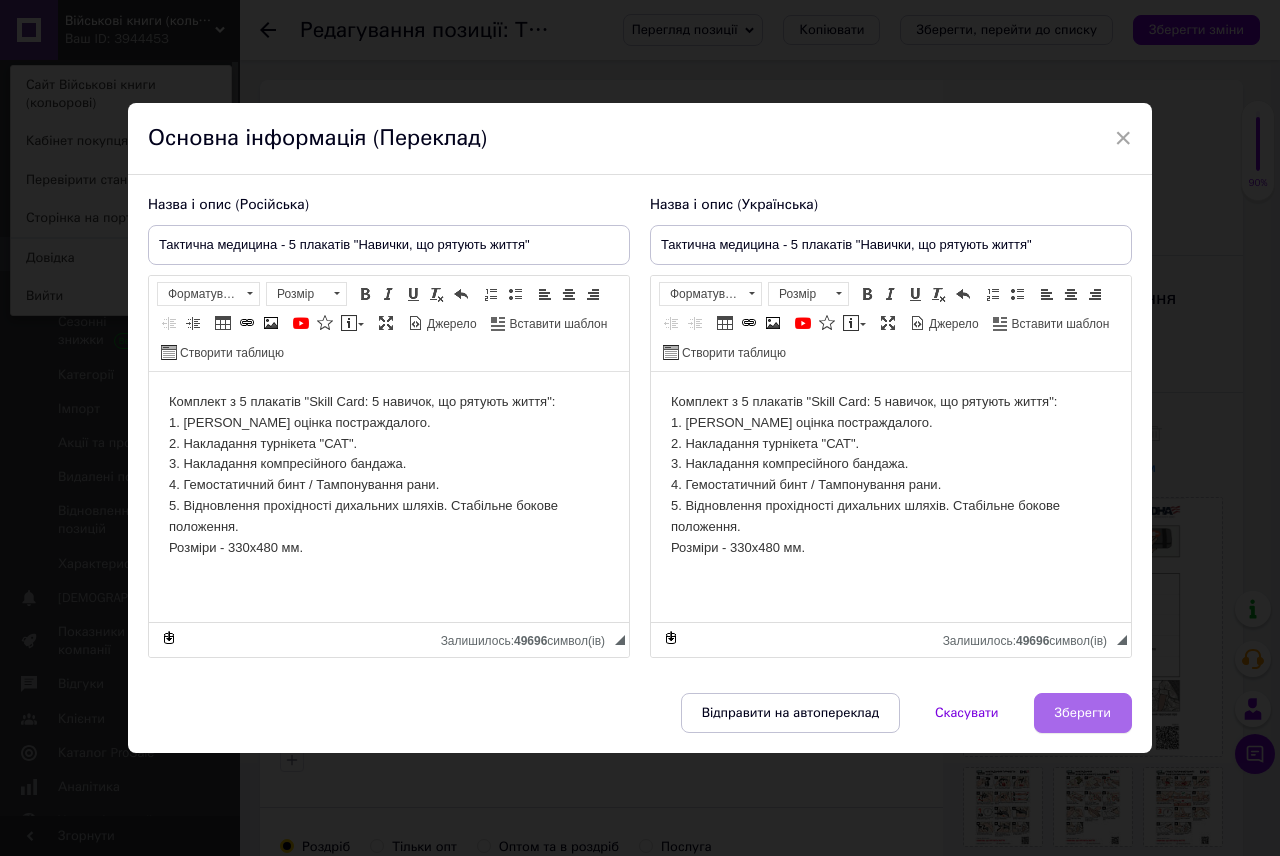 click on "Зберегти" at bounding box center (1083, 713) 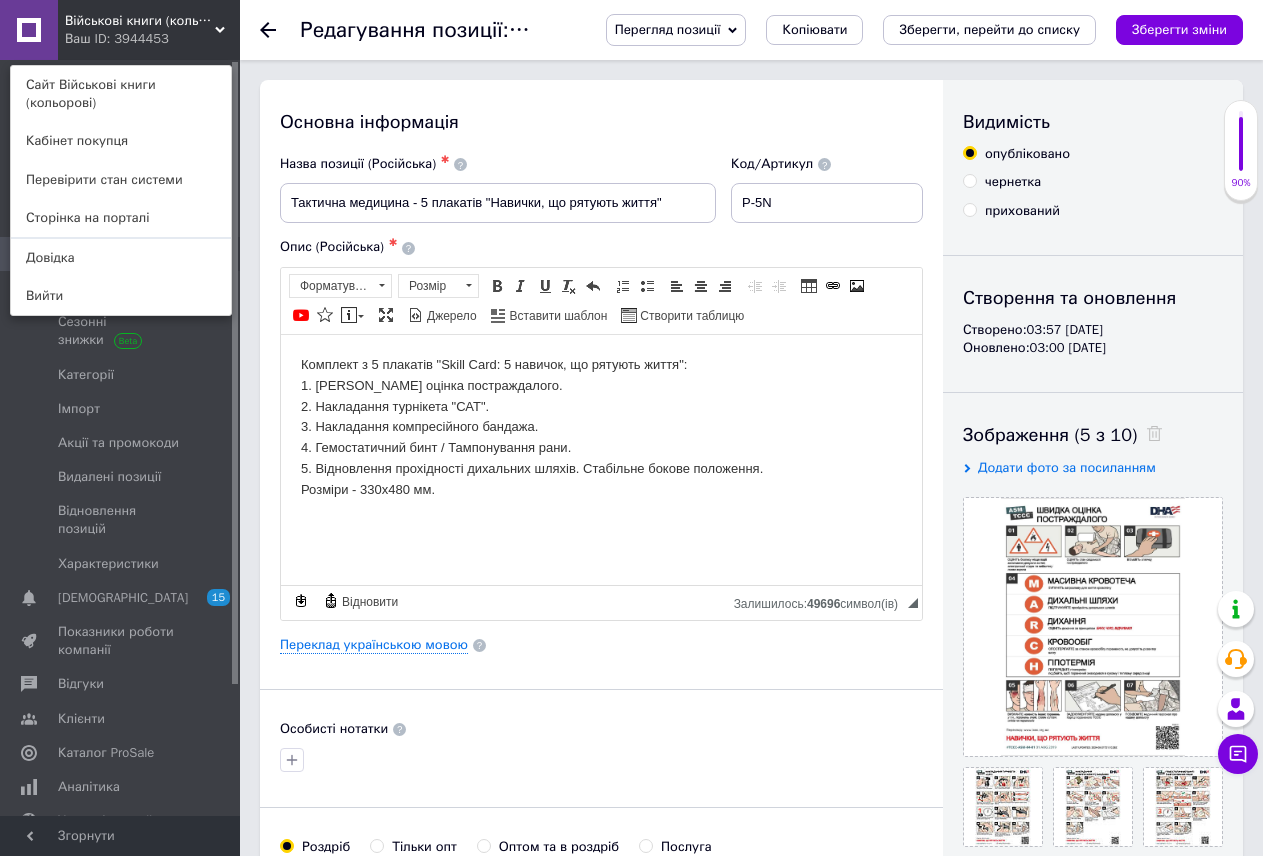 click on "Переклад українською мовою" at bounding box center (601, 645) 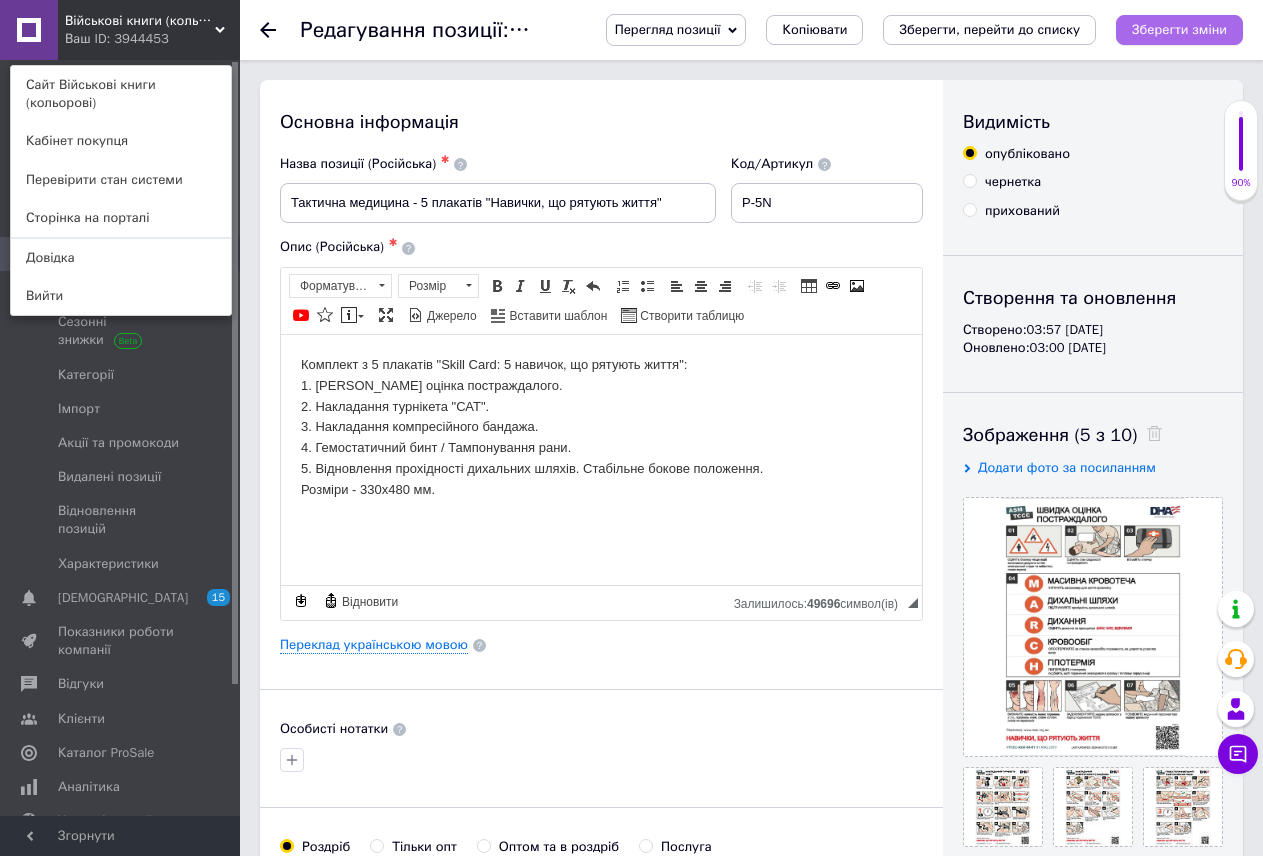 click on "Зберегти зміни" at bounding box center (1179, 29) 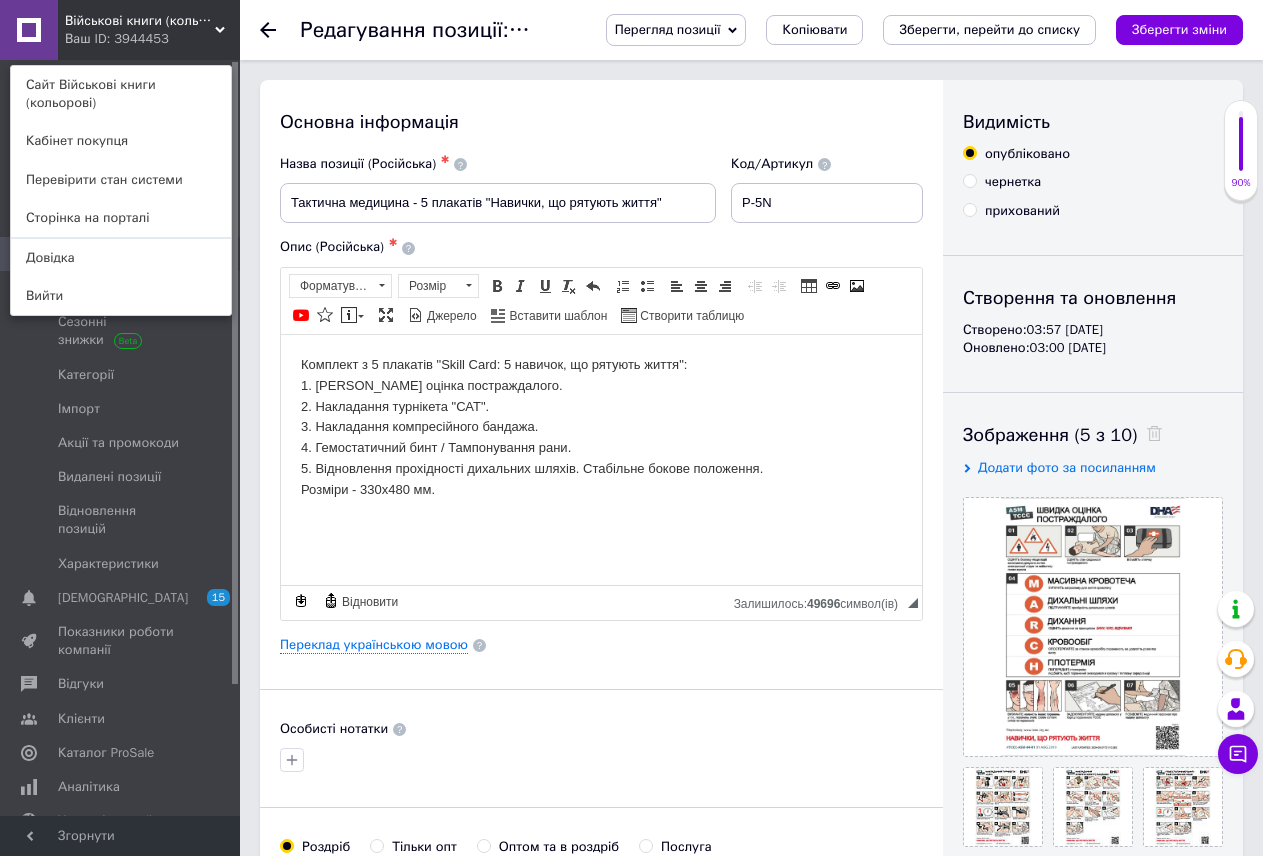 click on "Видимість опубліковано чернетка прихований Створення та оновлення Створено:  03:57 [DATE] Оновлено:  03:00 [DATE] Зображення (5 з 10) Додати фото за посиланням Відео (0 з 10) Додати відео за посиланням" at bounding box center (1093, 667) 